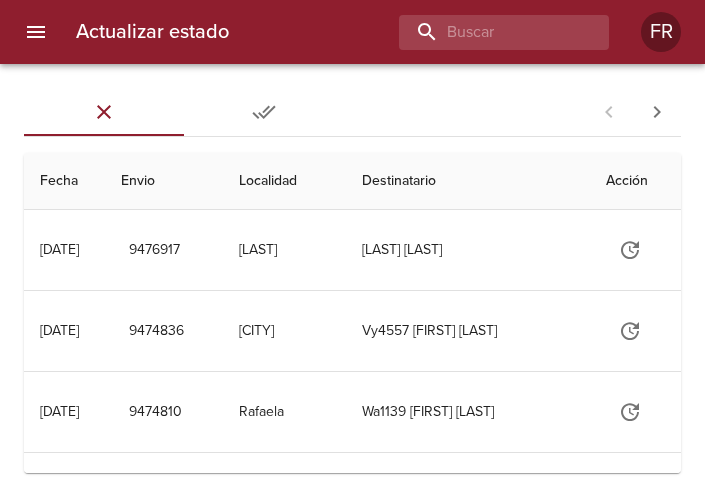 scroll, scrollTop: 0, scrollLeft: 0, axis: both 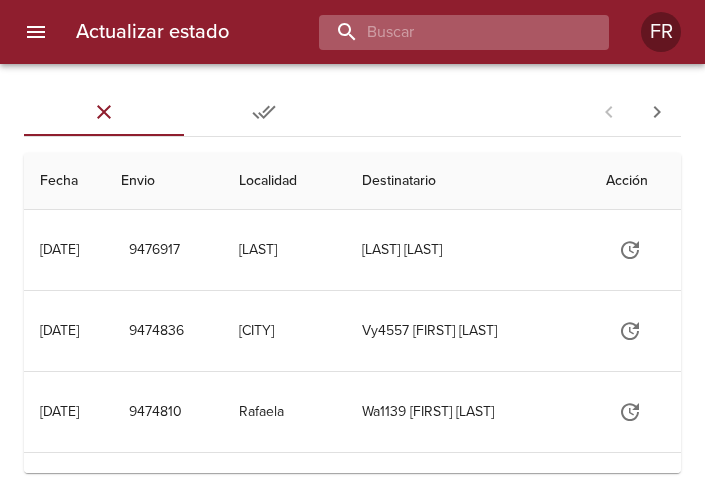 click at bounding box center (447, 32) 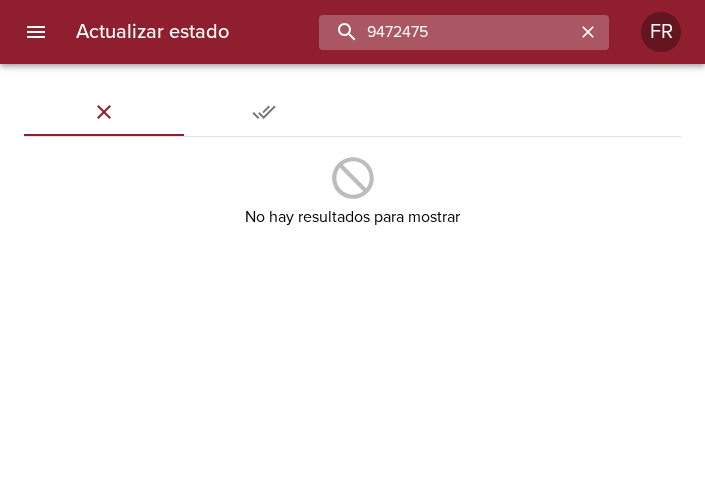 type on "9472475" 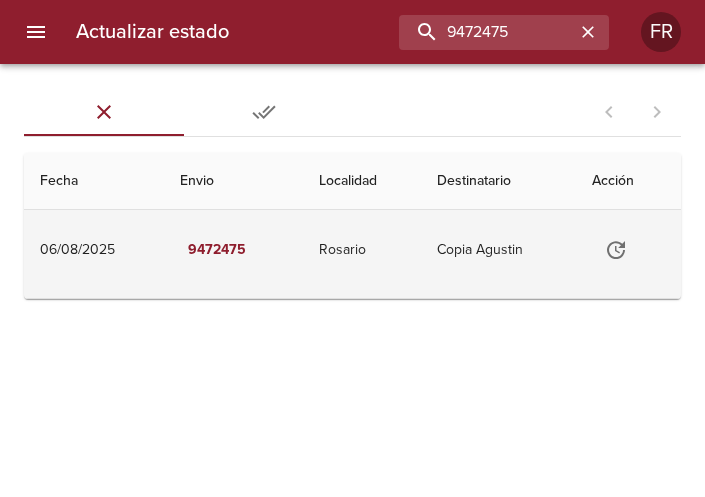 click on "Rosario" at bounding box center [362, 250] 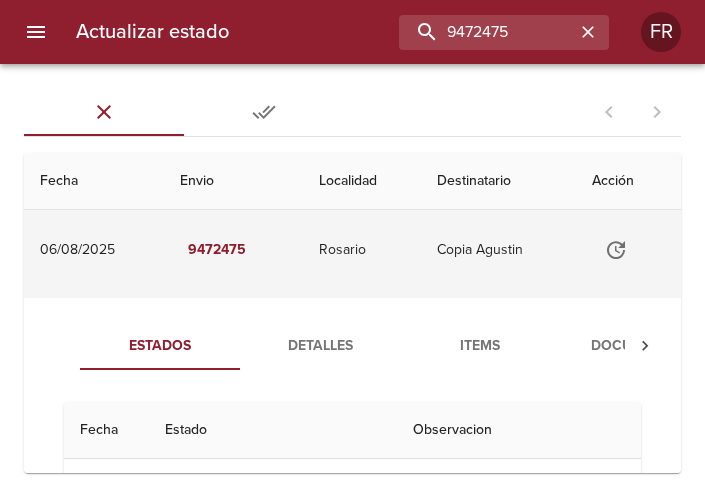 scroll, scrollTop: 100, scrollLeft: 0, axis: vertical 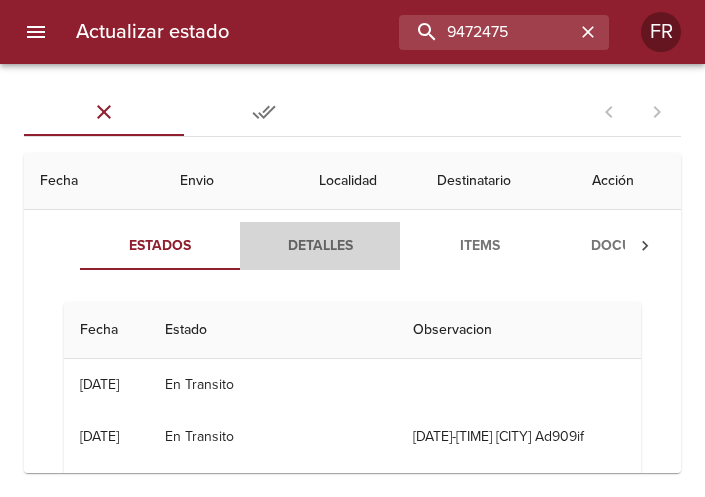 click on "Detalles" at bounding box center (320, 246) 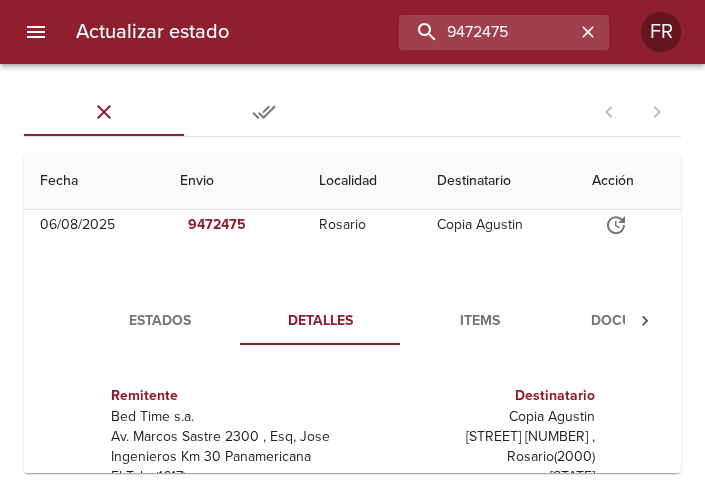 scroll, scrollTop: 100, scrollLeft: 0, axis: vertical 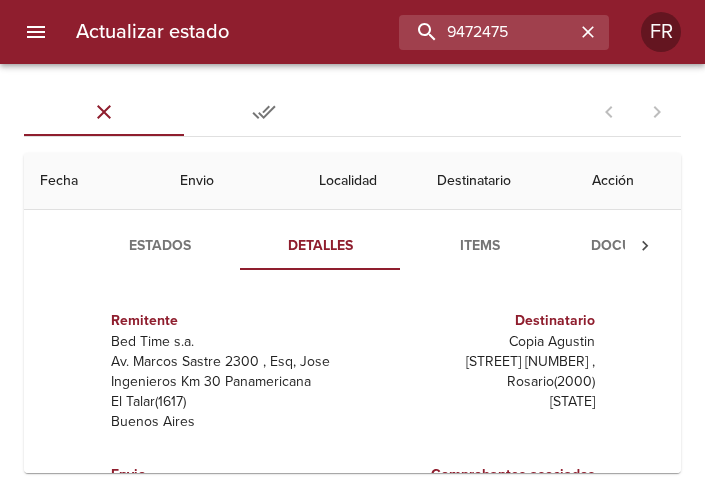 click on "Documentos" at bounding box center (640, 246) 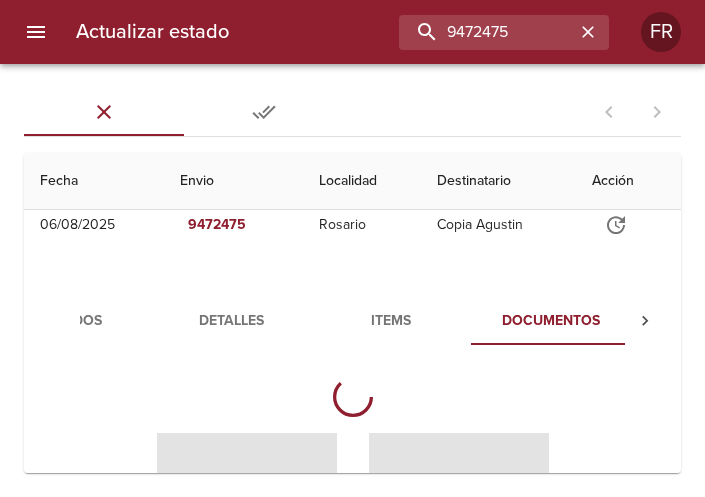 scroll, scrollTop: 0, scrollLeft: 95, axis: horizontal 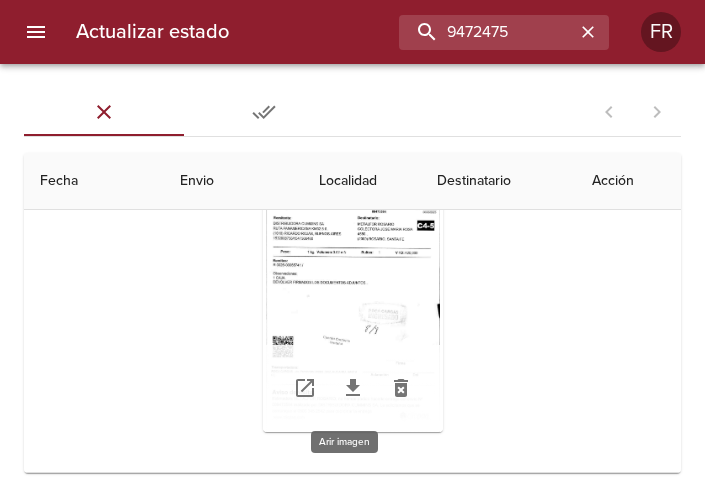 click at bounding box center [353, 307] 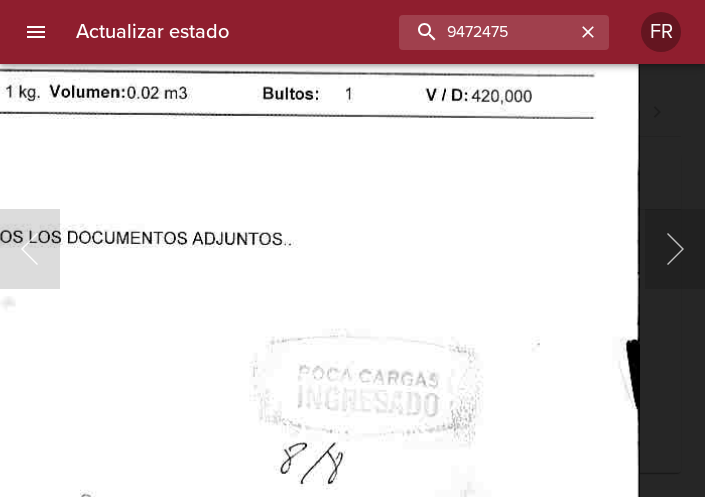 click at bounding box center [223, 355] 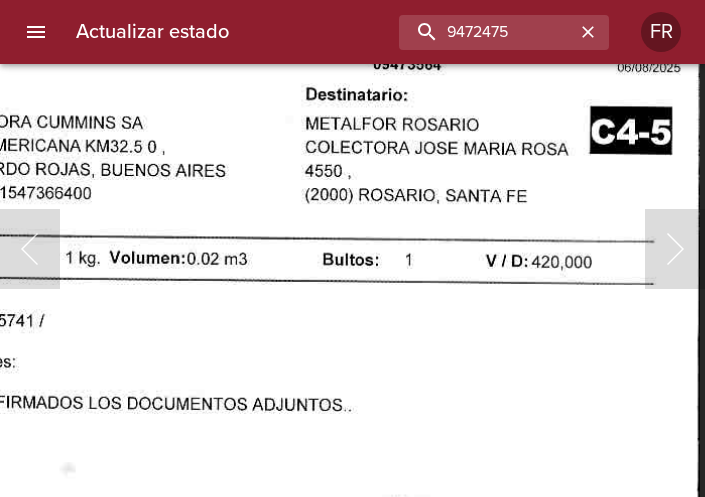 click at bounding box center (283, 521) 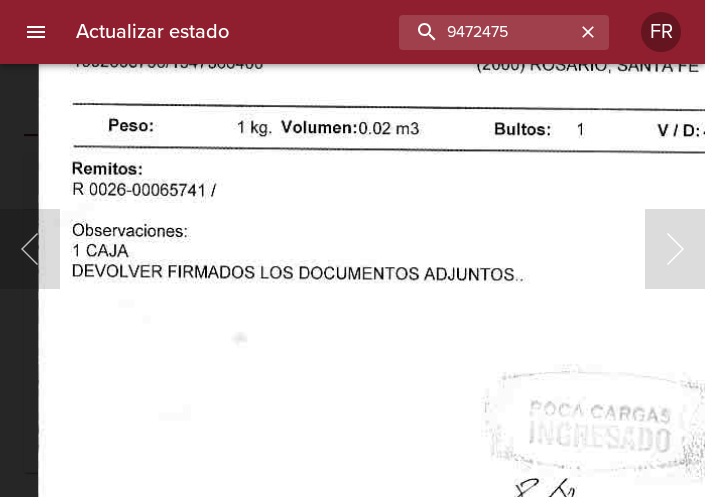 click at bounding box center (455, 391) 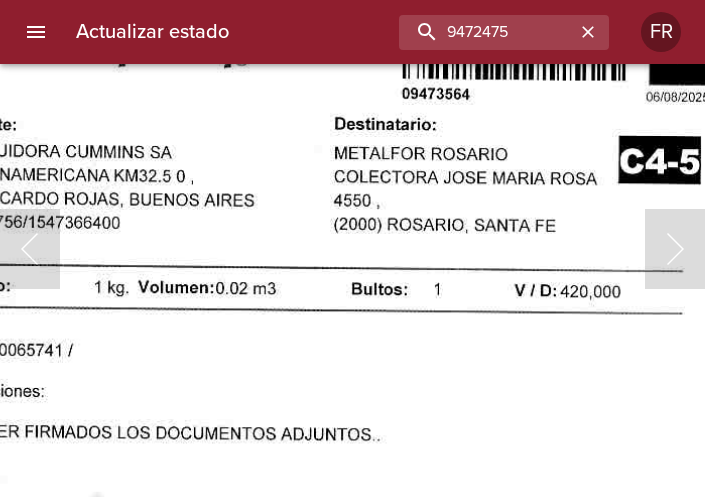 click at bounding box center (312, 551) 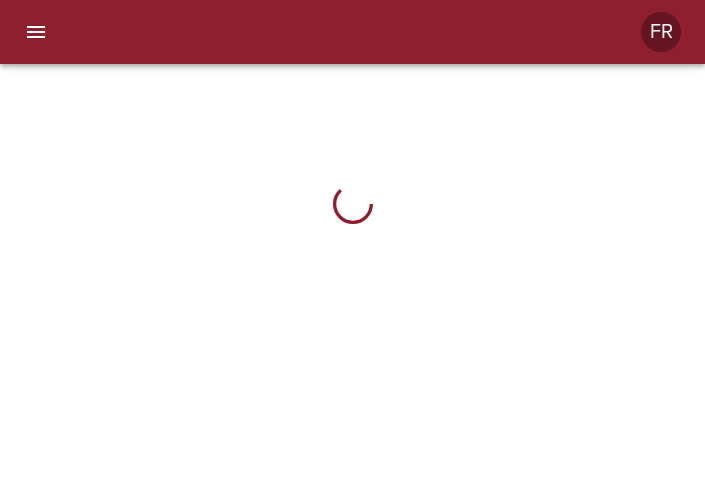 scroll, scrollTop: 0, scrollLeft: 0, axis: both 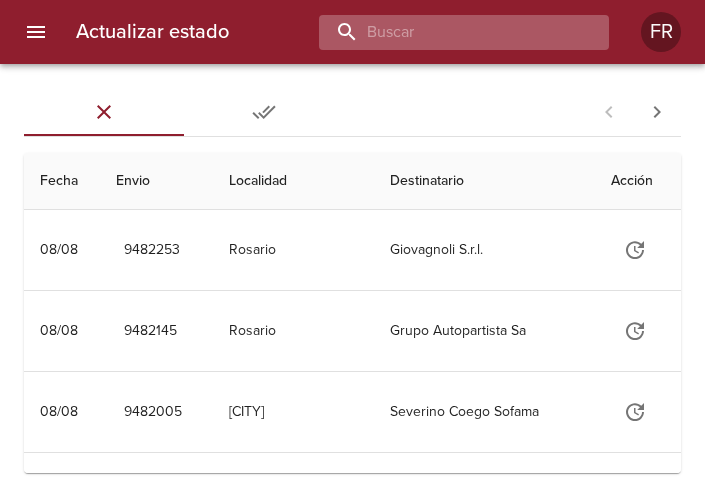 click at bounding box center (447, 32) 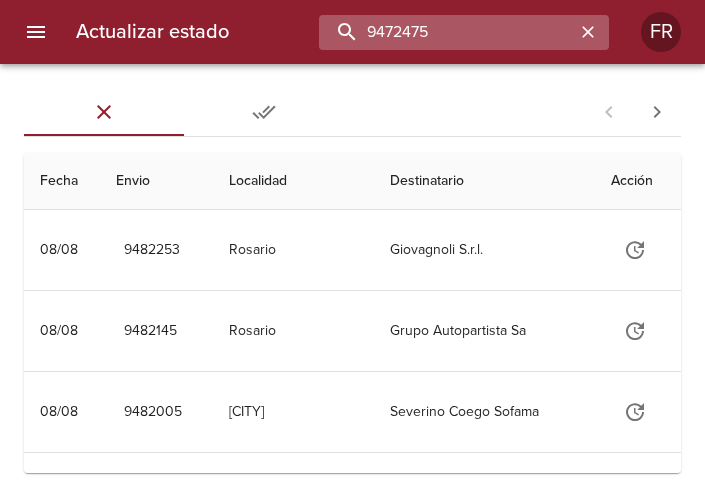 type on "9472475" 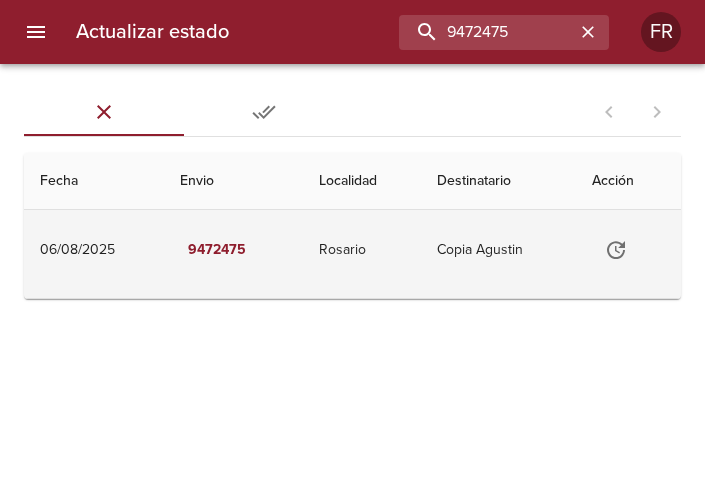 click on "Copia Agustin" at bounding box center (498, 250) 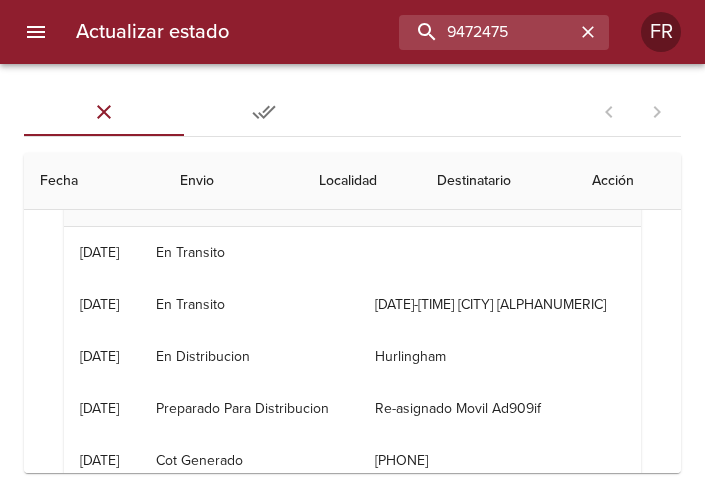 scroll, scrollTop: 300, scrollLeft: 0, axis: vertical 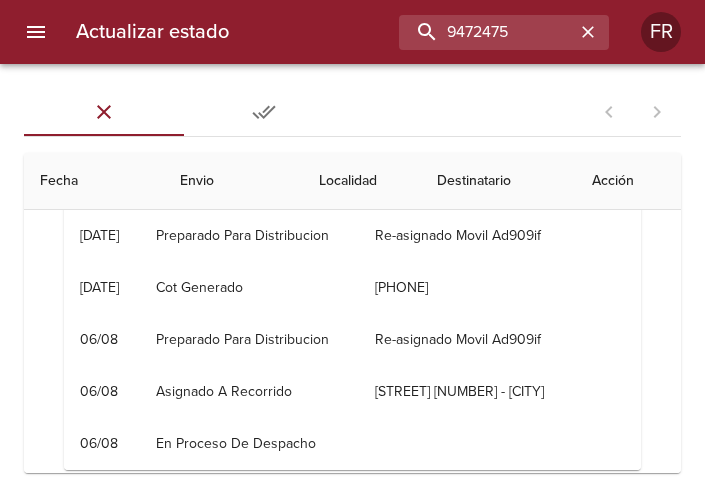 click on "Localidad" at bounding box center (362, 181) 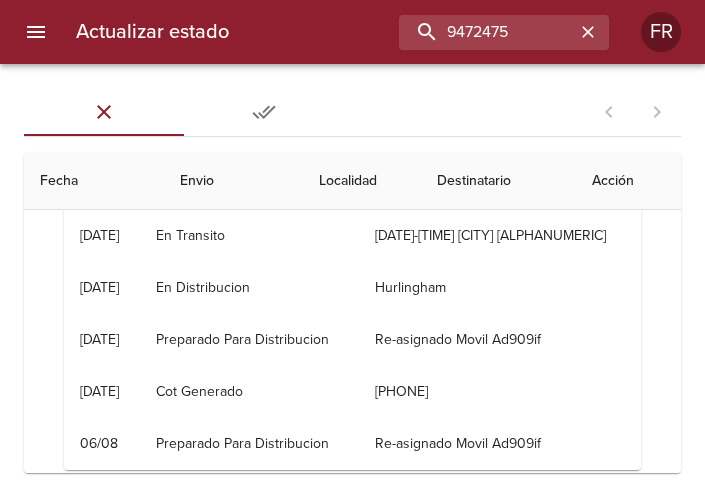 scroll, scrollTop: 0, scrollLeft: 0, axis: both 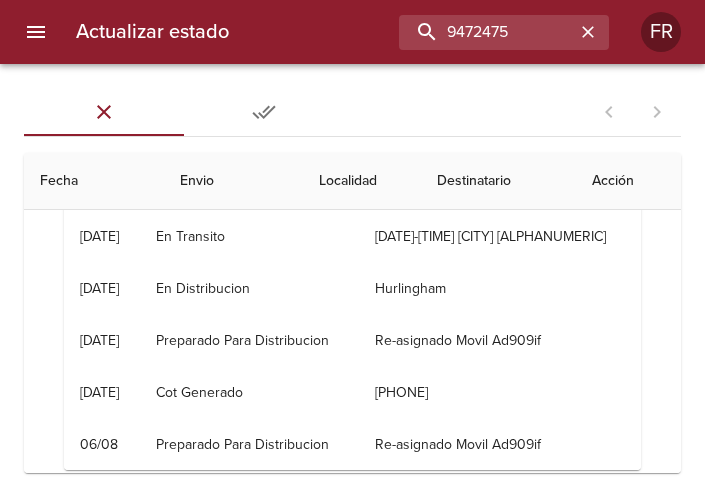 click on "Destinatario" at bounding box center [498, 181] 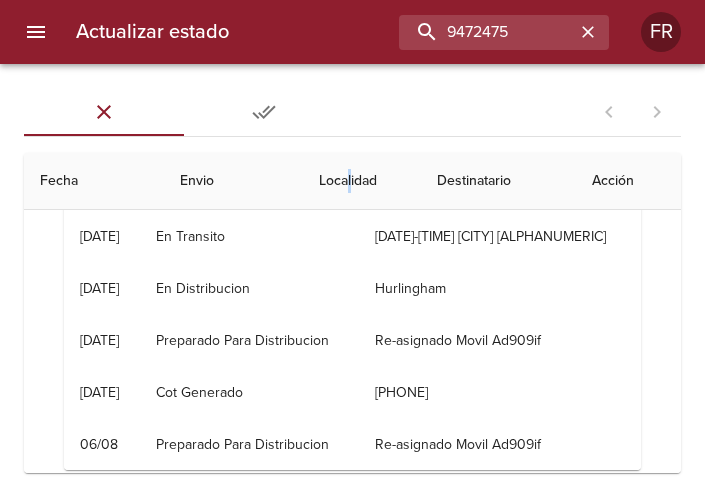 click on "Localidad" at bounding box center [362, 181] 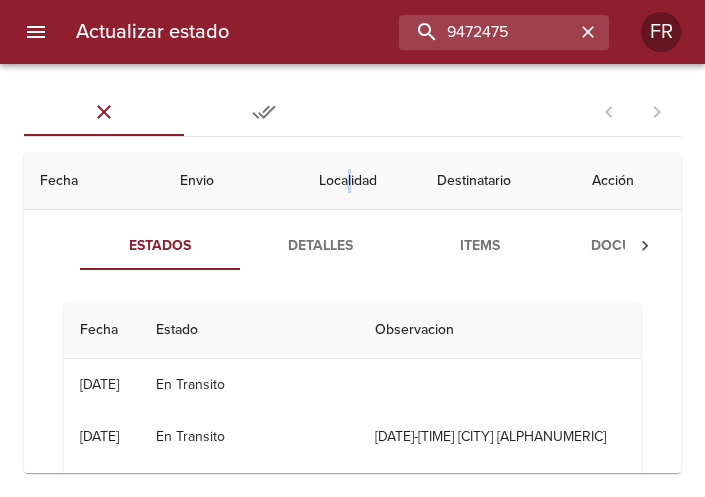 scroll, scrollTop: 0, scrollLeft: 0, axis: both 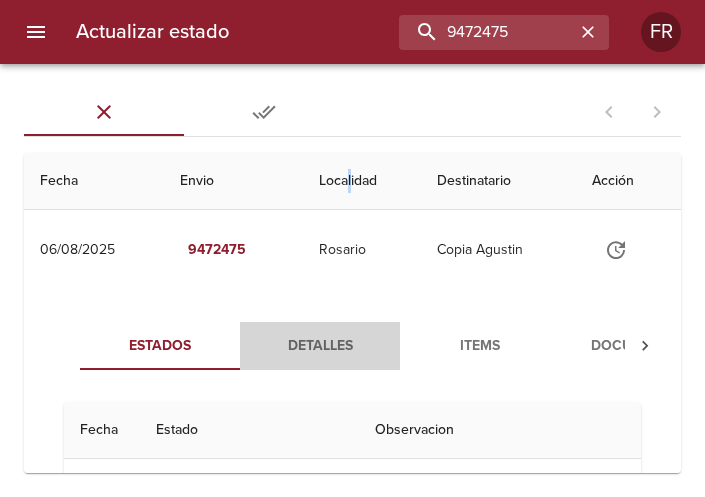 click on "Detalles" at bounding box center (320, 346) 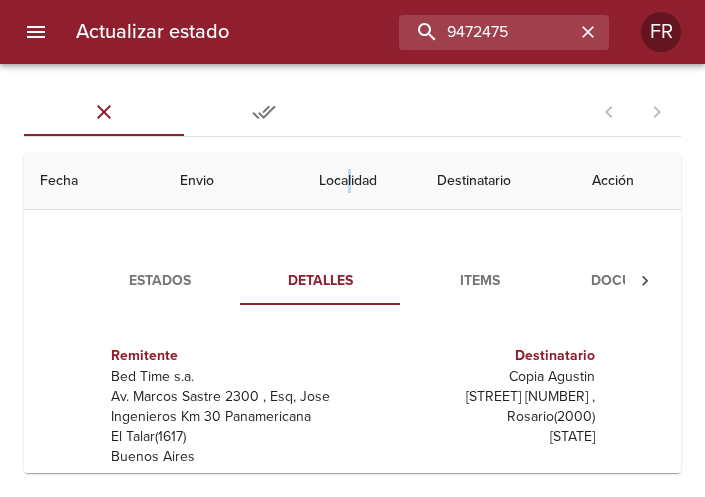 scroll, scrollTop: 100, scrollLeft: 0, axis: vertical 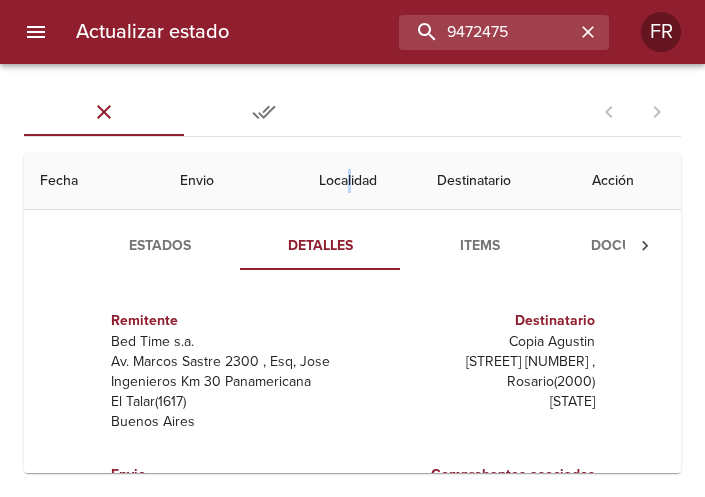 click on "Documentos" at bounding box center (640, 246) 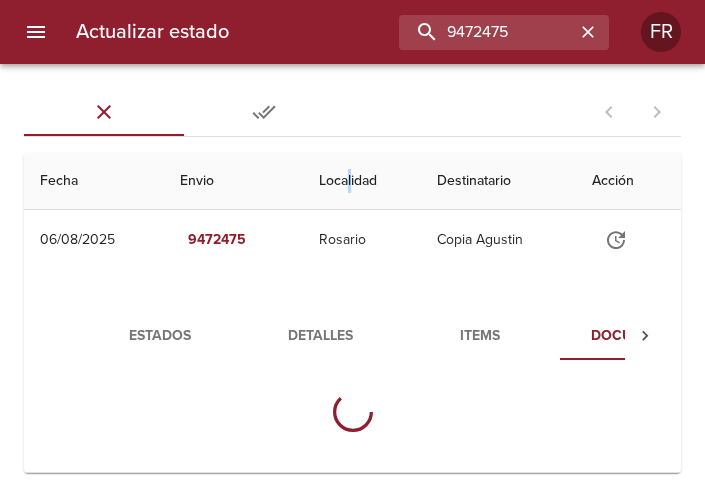 scroll, scrollTop: 25, scrollLeft: 0, axis: vertical 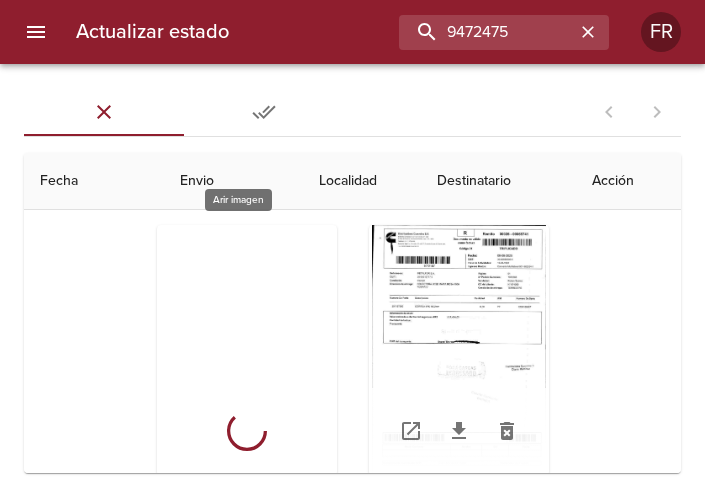 click at bounding box center [247, 350] 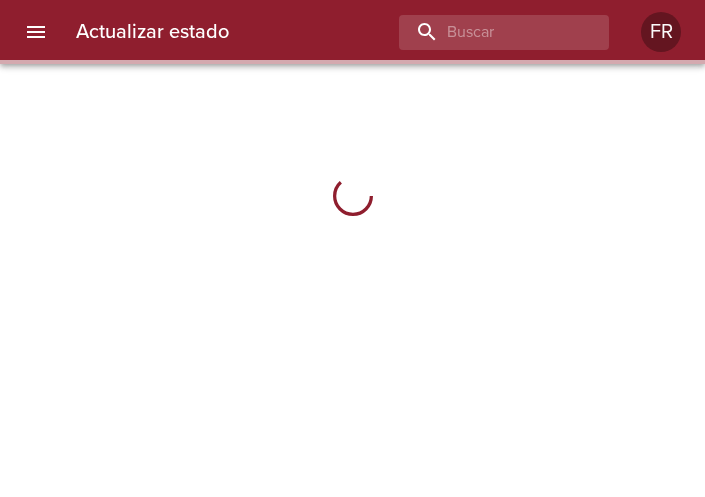 scroll, scrollTop: 0, scrollLeft: 0, axis: both 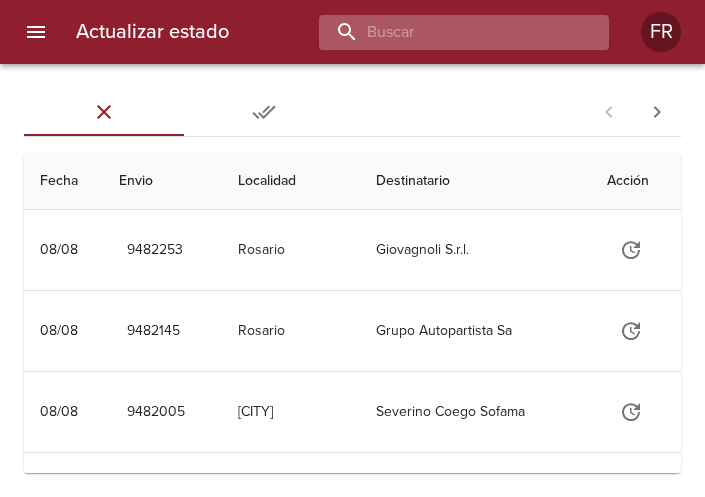click at bounding box center (447, 32) 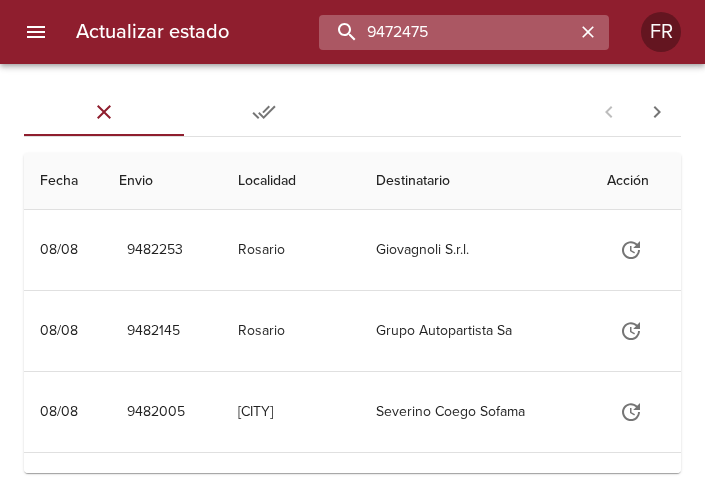 type on "9472475" 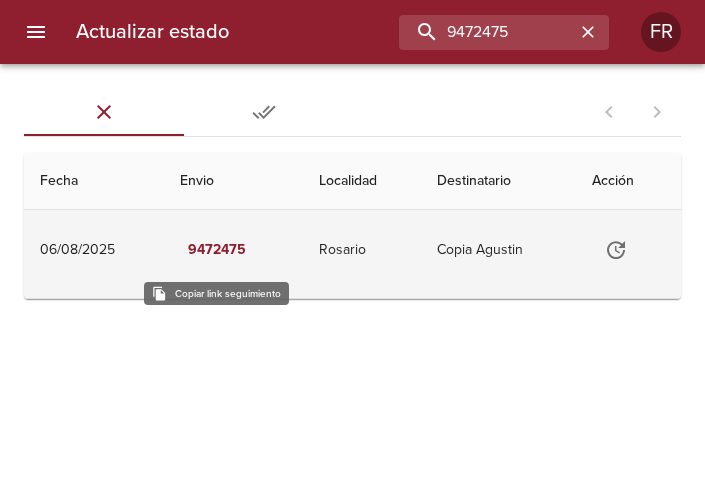 click on "9472475" at bounding box center [217, 250] 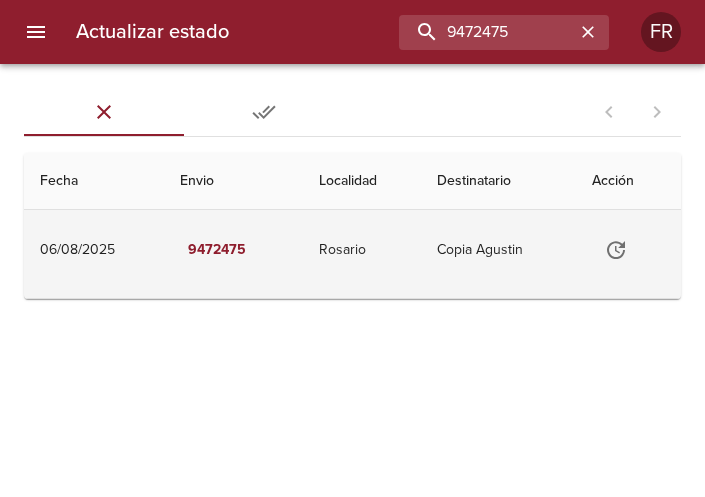 click on "Rosario" at bounding box center [362, 250] 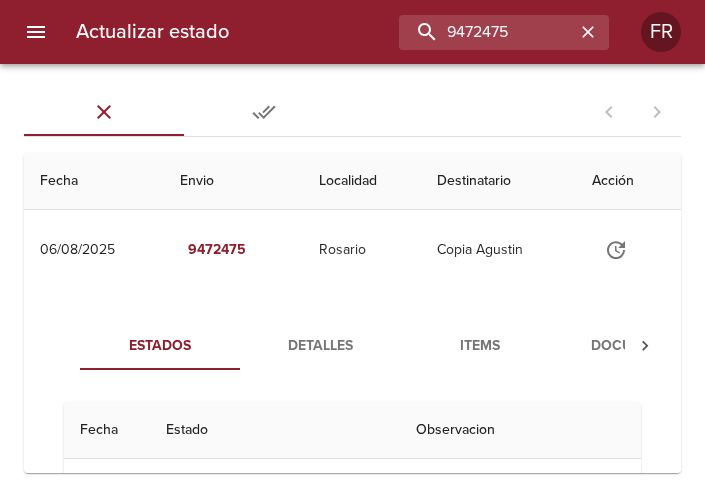 click on "Documentos" at bounding box center [640, 346] 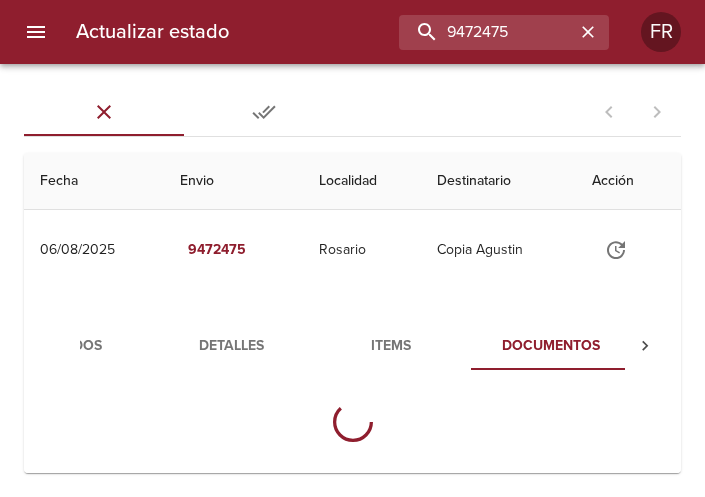 scroll, scrollTop: 0, scrollLeft: 95, axis: horizontal 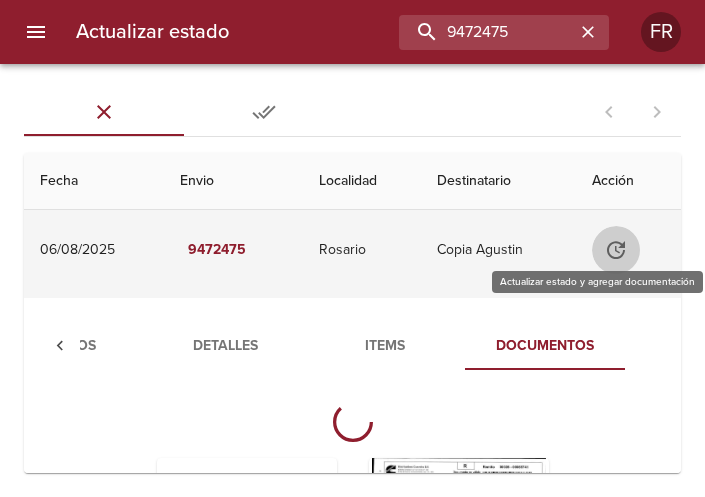 click 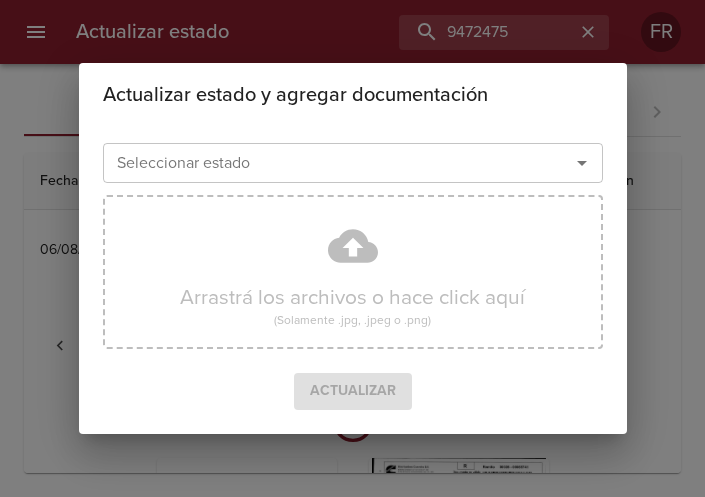 click on "Actualizar estado y agregar documentación Seleccionar estado Seleccionar estado Arrastrá los archivos o hace click aquí (Solamente .jpg, .jpeg o .png) Actualizar" at bounding box center (352, 248) 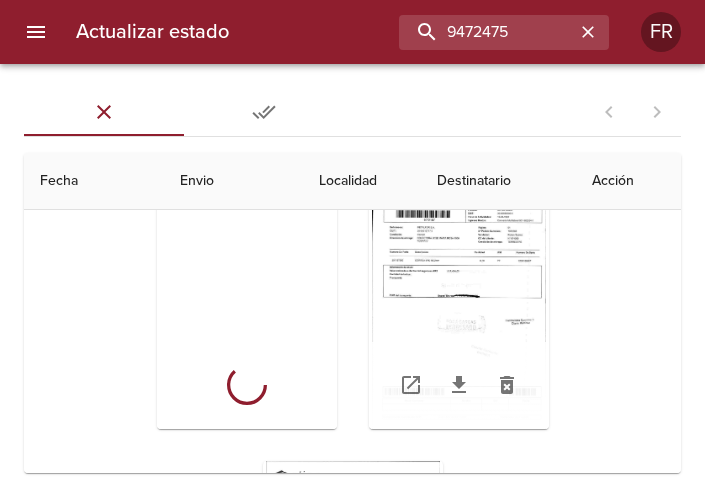 scroll, scrollTop: 300, scrollLeft: 0, axis: vertical 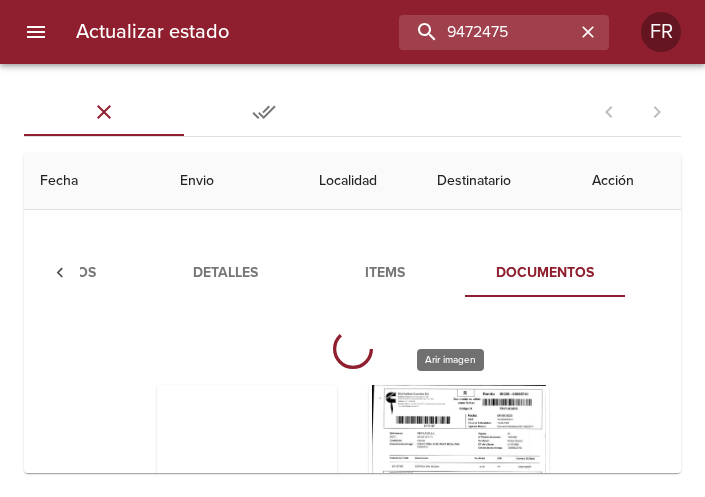 click at bounding box center (459, 510) 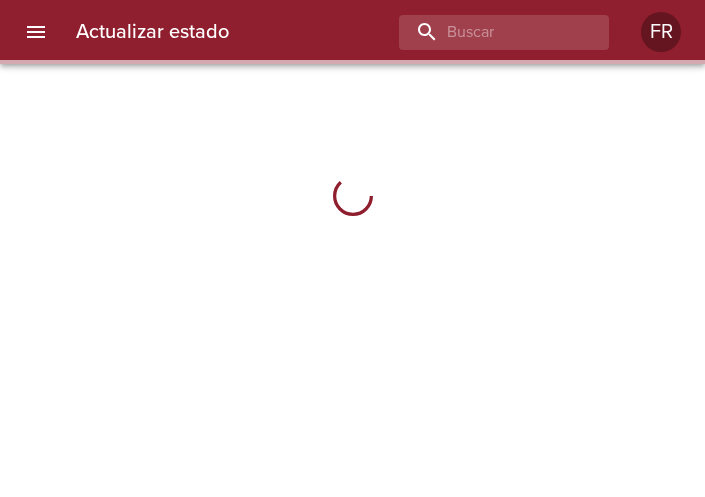 scroll, scrollTop: 0, scrollLeft: 0, axis: both 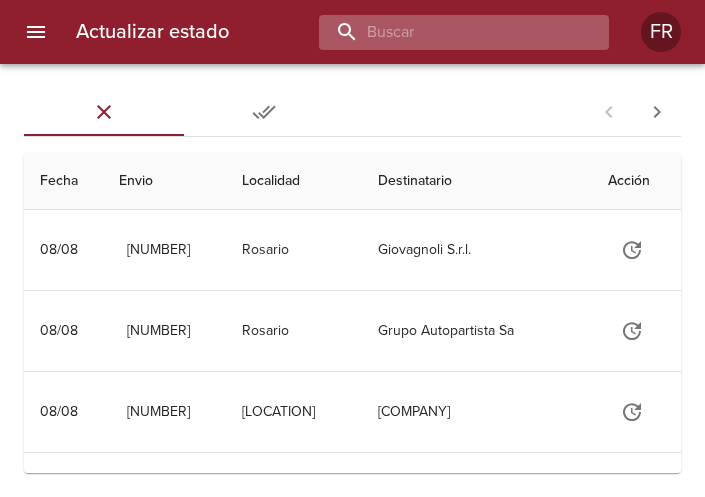 paste on "https://www.clicpaq.com/seguimiento/9472475" 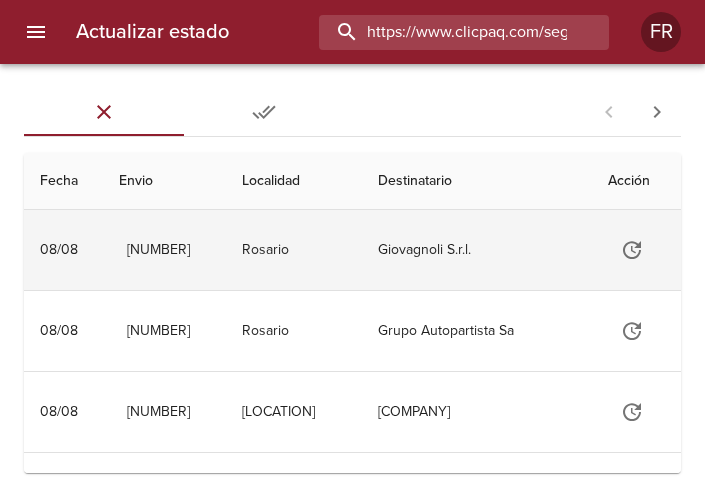 scroll, scrollTop: 0, scrollLeft: 132, axis: horizontal 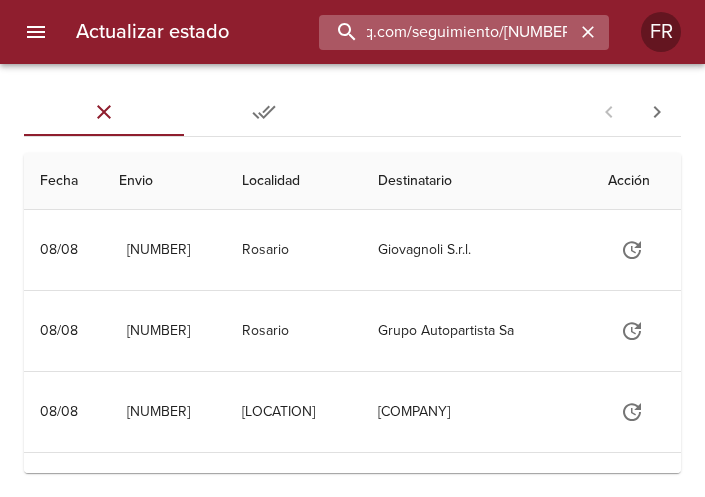 click on "https://www.clicpaq.com/seguimiento/9472475" at bounding box center [447, 32] 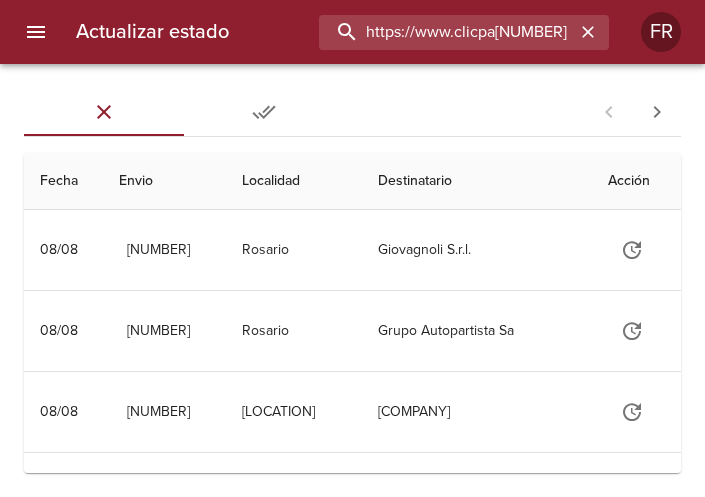 scroll, scrollTop: 0, scrollLeft: 0, axis: both 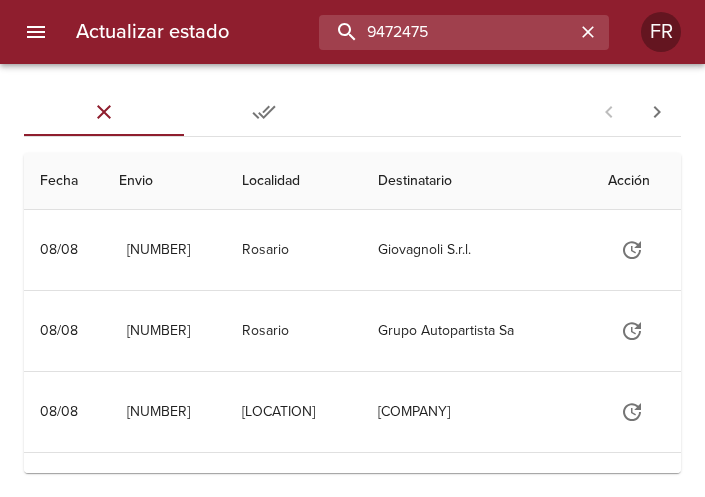 type on "9472475" 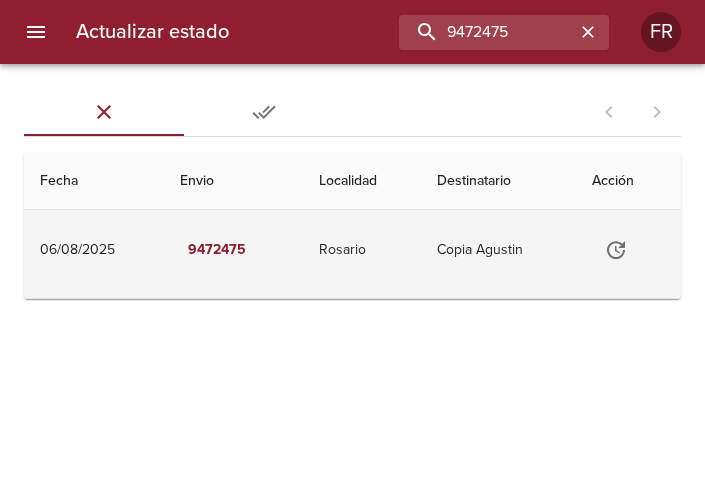 click on "Copia Agustin" at bounding box center (498, 250) 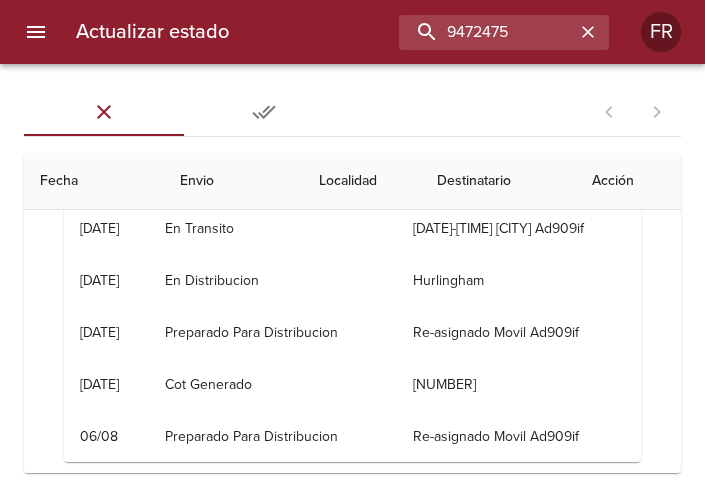 scroll, scrollTop: 353, scrollLeft: 0, axis: vertical 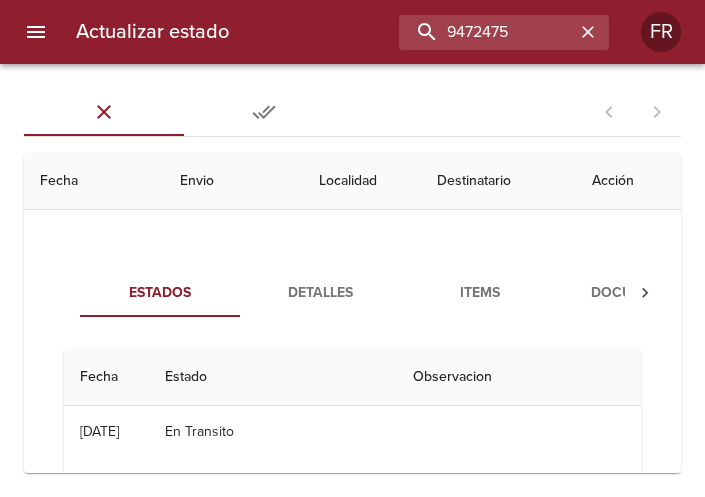click on "Documentos" at bounding box center (640, 293) 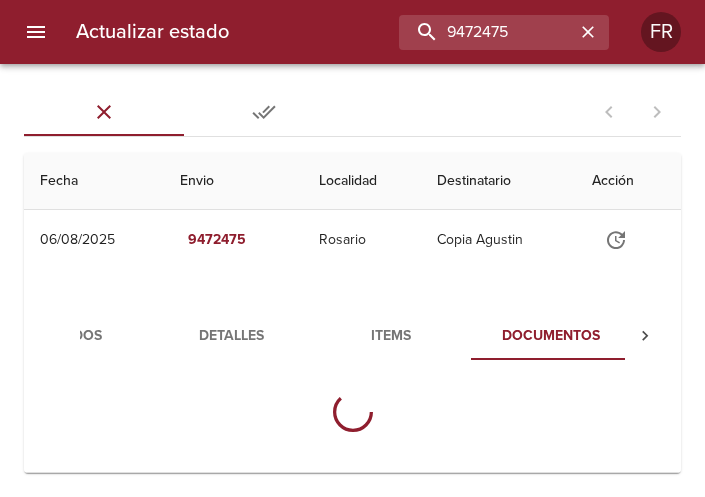scroll, scrollTop: 0, scrollLeft: 95, axis: horizontal 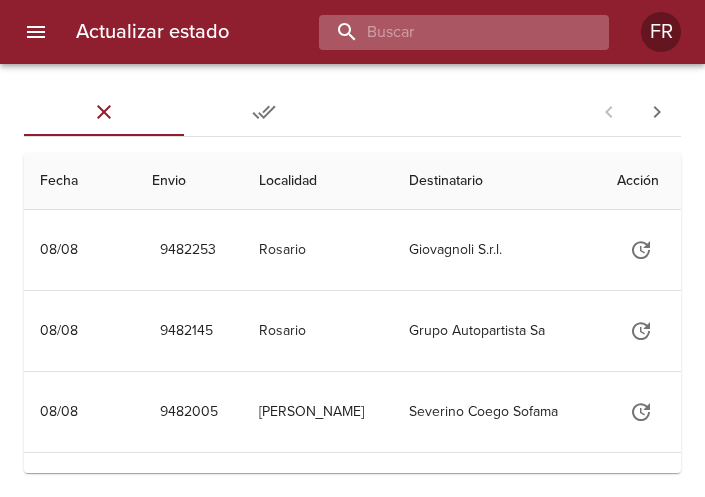 click at bounding box center [447, 32] 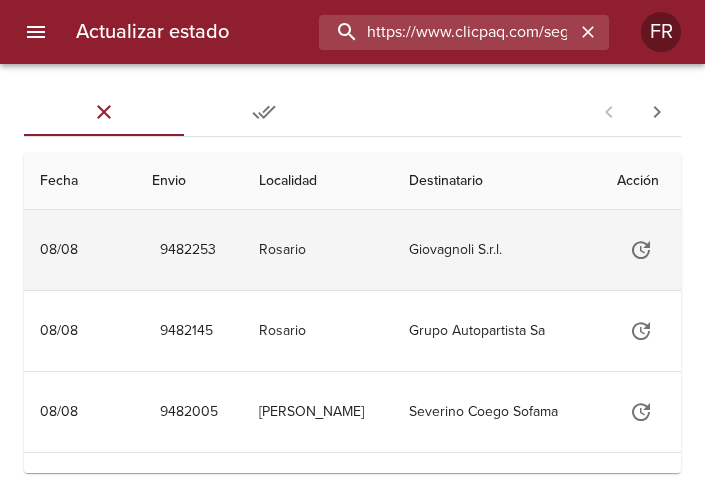 scroll, scrollTop: 0, scrollLeft: 132, axis: horizontal 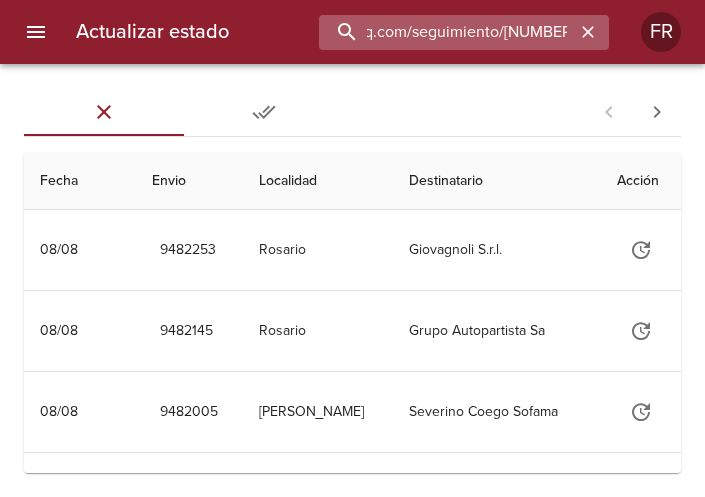click on "https://www.clicpaq.com/seguimiento/9472475" at bounding box center [447, 32] 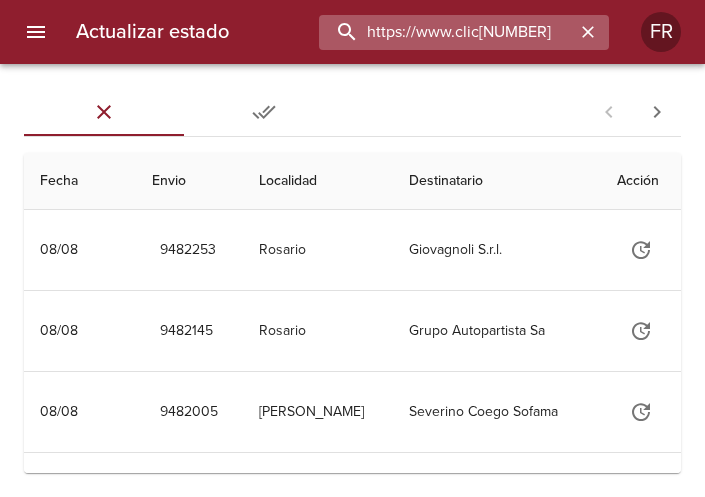 scroll, scrollTop: 0, scrollLeft: 0, axis: both 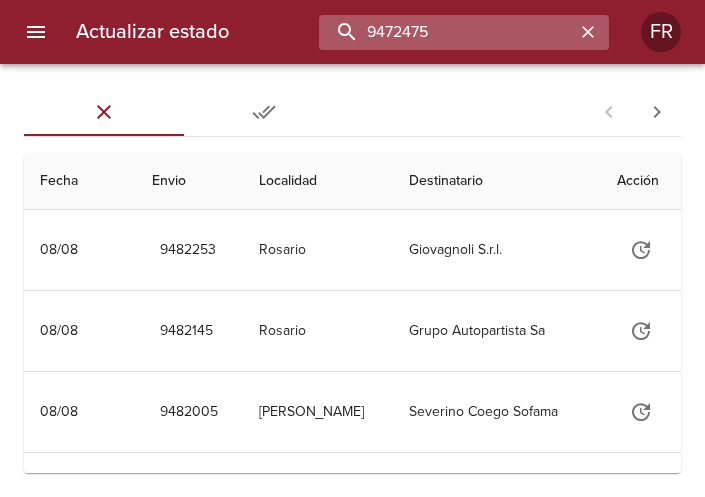 click on "9472475" at bounding box center (447, 32) 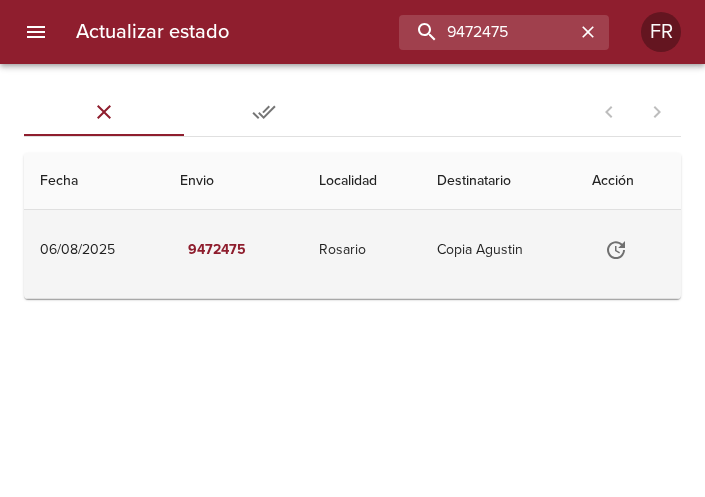 click on "Rosario" at bounding box center [362, 250] 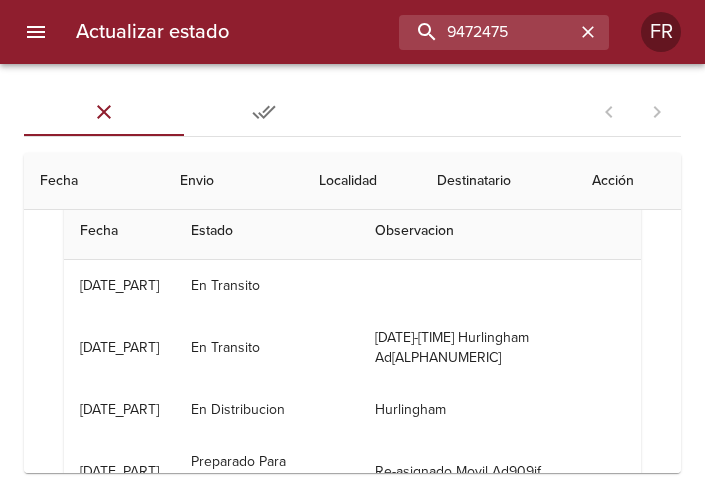 scroll, scrollTop: 200, scrollLeft: 0, axis: vertical 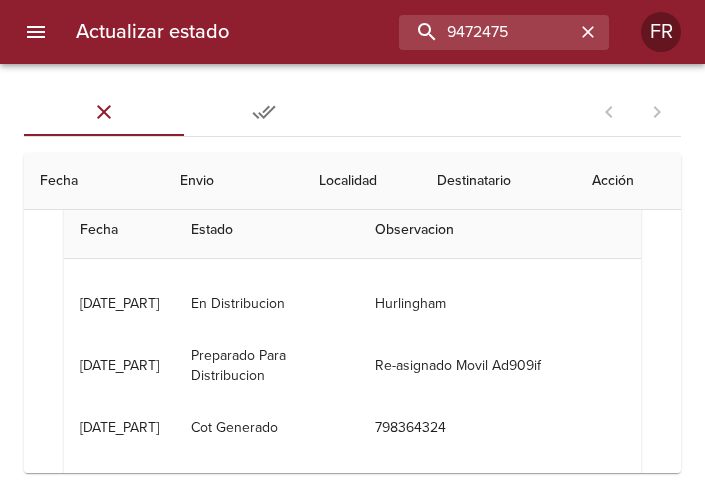 click on "Localidad" at bounding box center [362, 181] 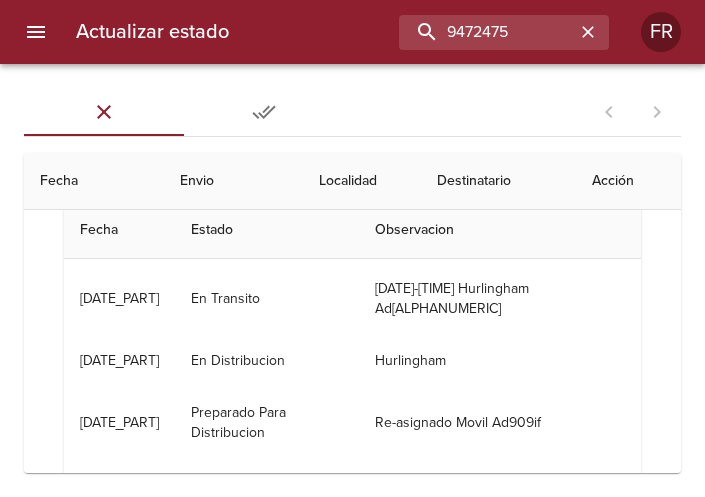 scroll, scrollTop: 0, scrollLeft: 0, axis: both 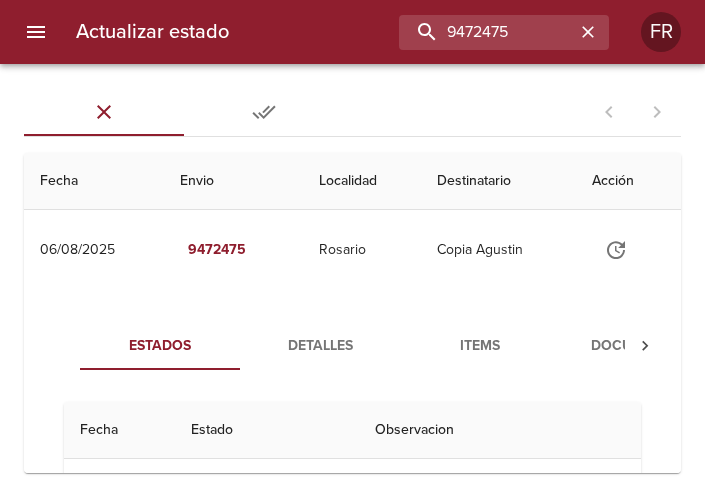 click on "Detalles" at bounding box center [320, 346] 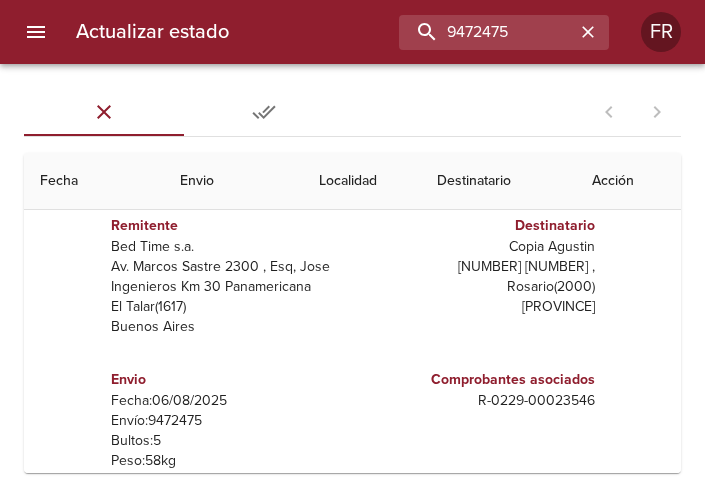 scroll, scrollTop: 200, scrollLeft: 0, axis: vertical 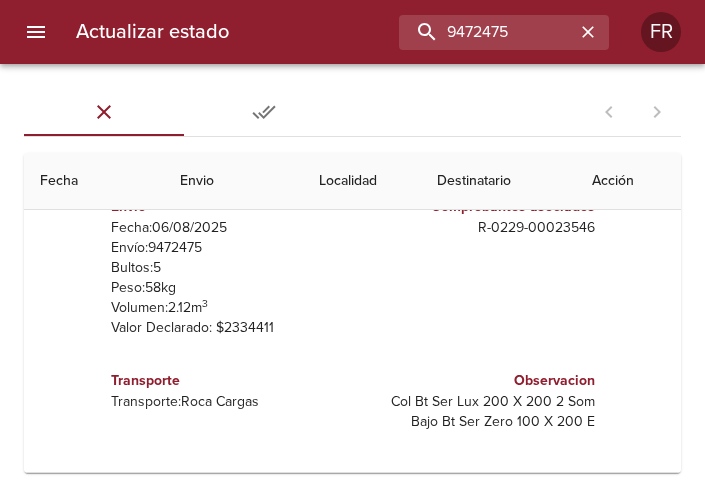 click on "Observacion" at bounding box center (478, 381) 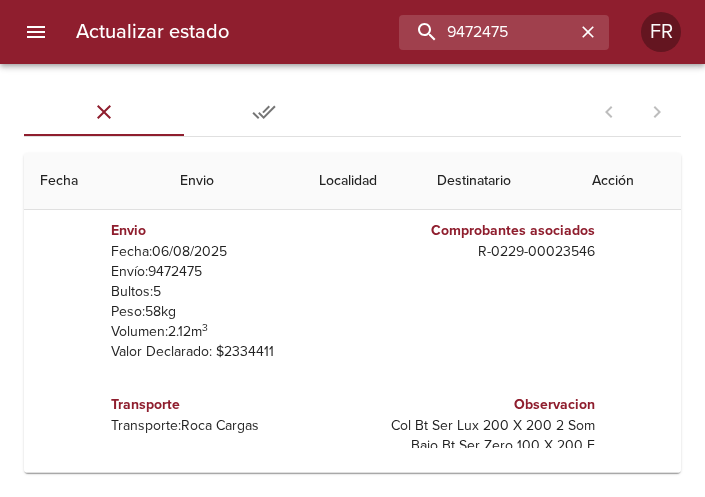 scroll, scrollTop: 0, scrollLeft: 0, axis: both 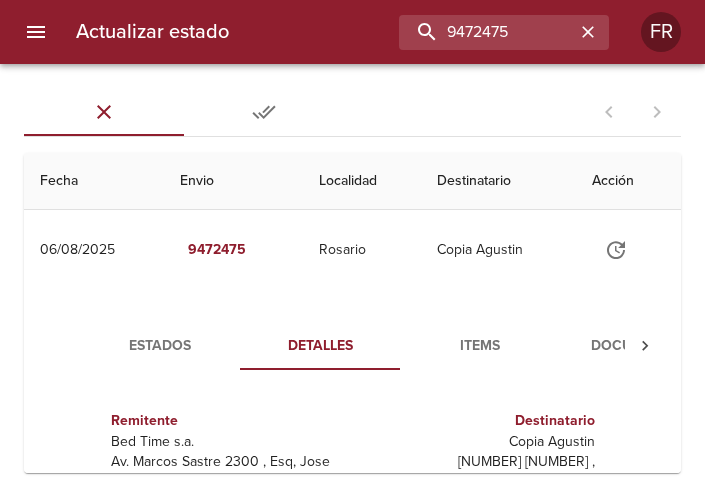 click on "Documentos" at bounding box center [640, 346] 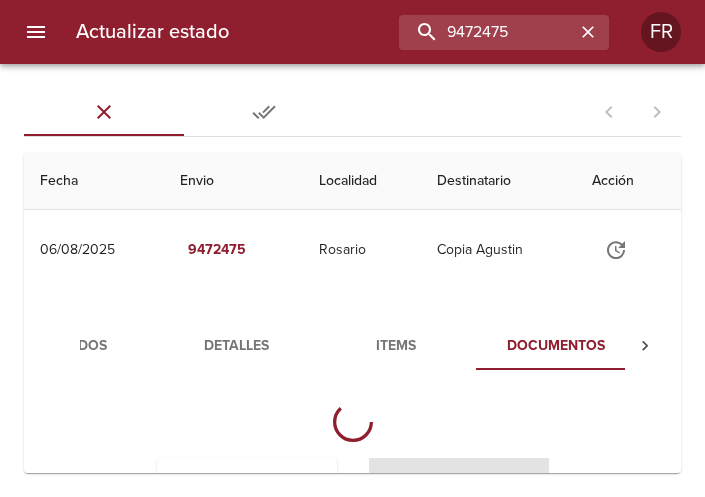 scroll, scrollTop: 0, scrollLeft: 95, axis: horizontal 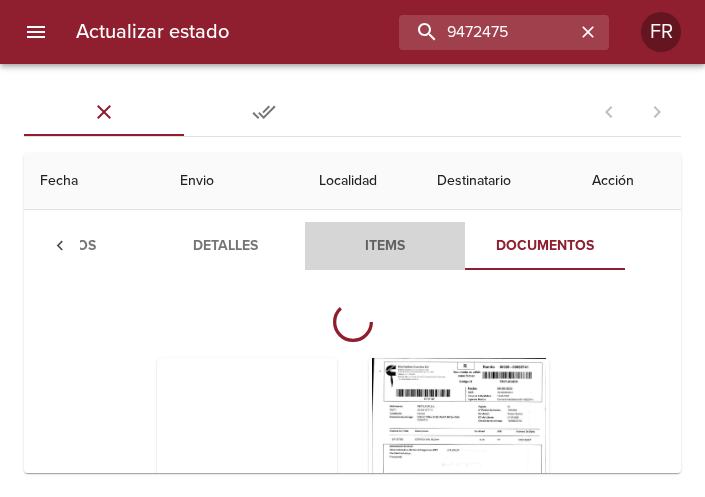 click on "Items" at bounding box center (385, 246) 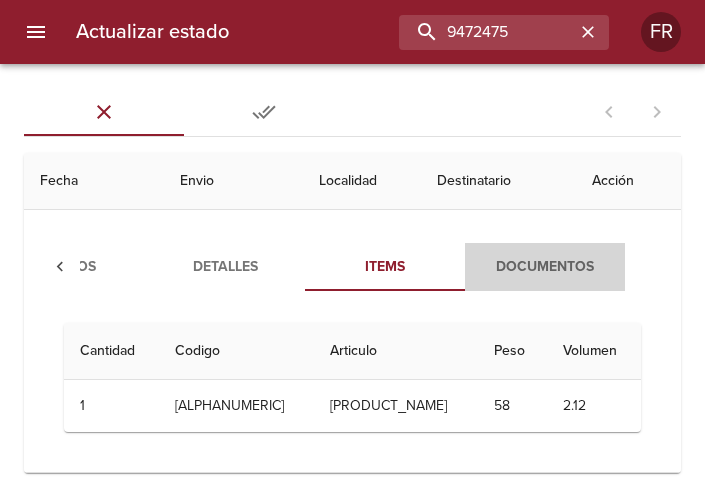 click on "Documentos" at bounding box center [545, 267] 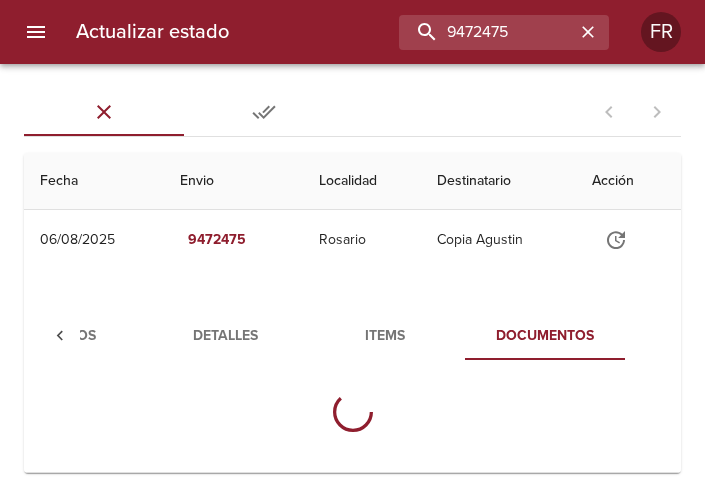 scroll, scrollTop: 94, scrollLeft: 0, axis: vertical 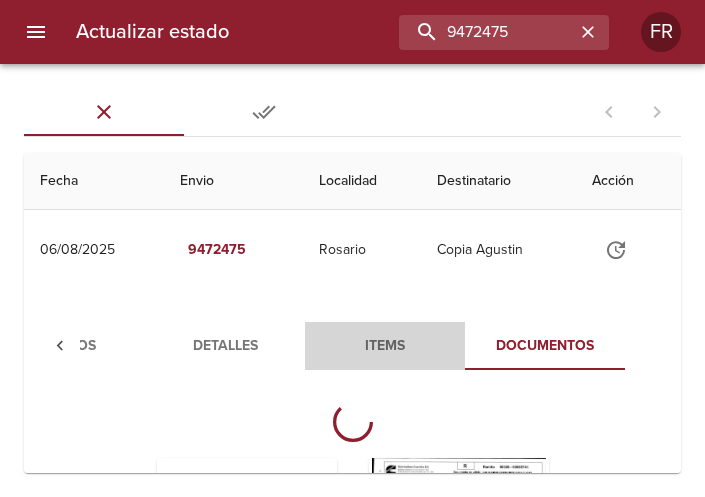 click on "Items" at bounding box center [385, 346] 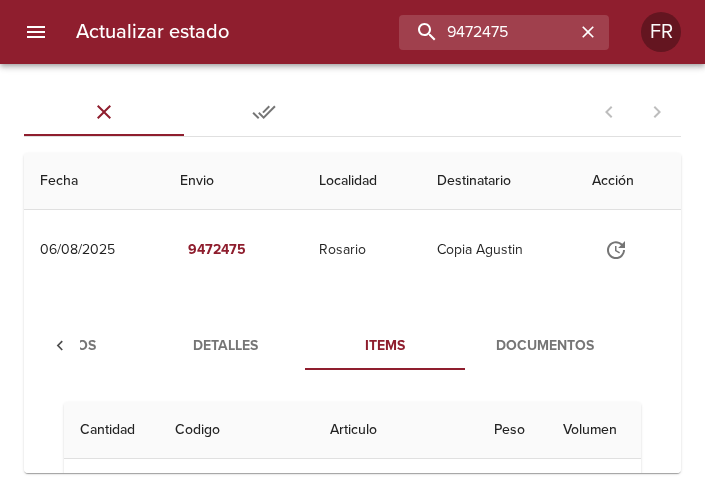 scroll, scrollTop: 94, scrollLeft: 0, axis: vertical 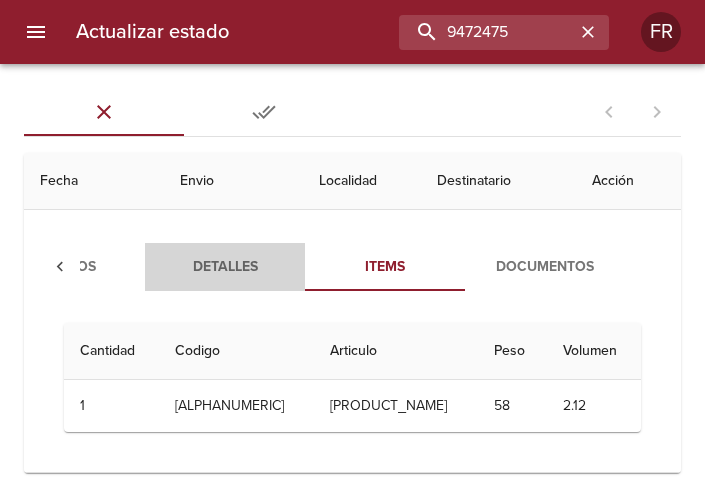 click on "Detalles" at bounding box center [225, 267] 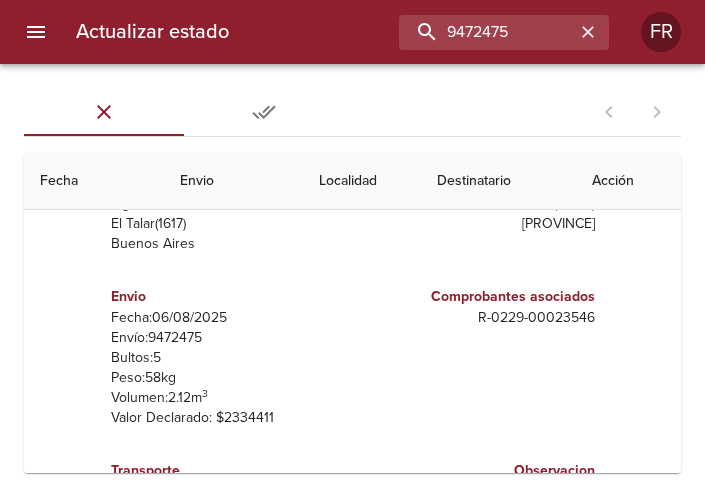 scroll, scrollTop: 294, scrollLeft: 0, axis: vertical 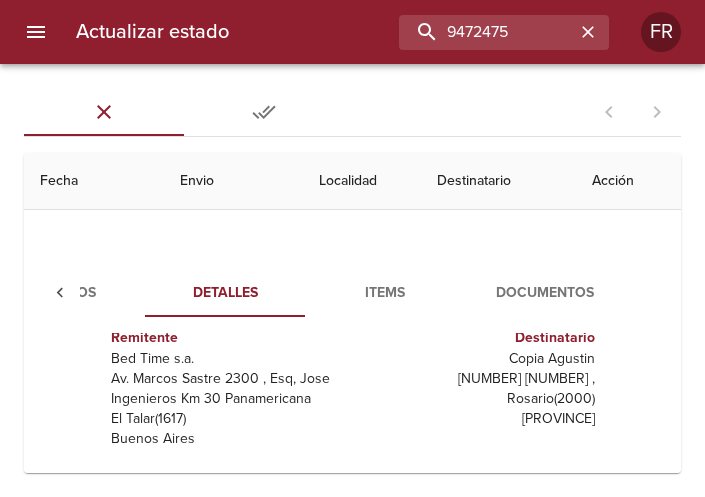 click on "Documentos" at bounding box center [545, 293] 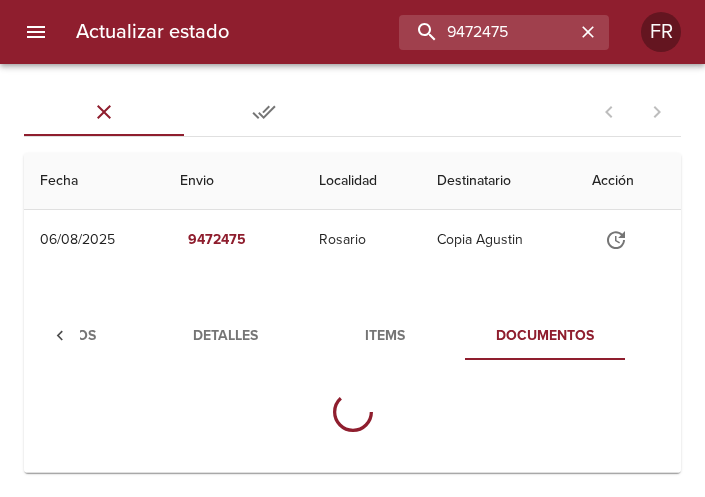 scroll, scrollTop: 0, scrollLeft: 0, axis: both 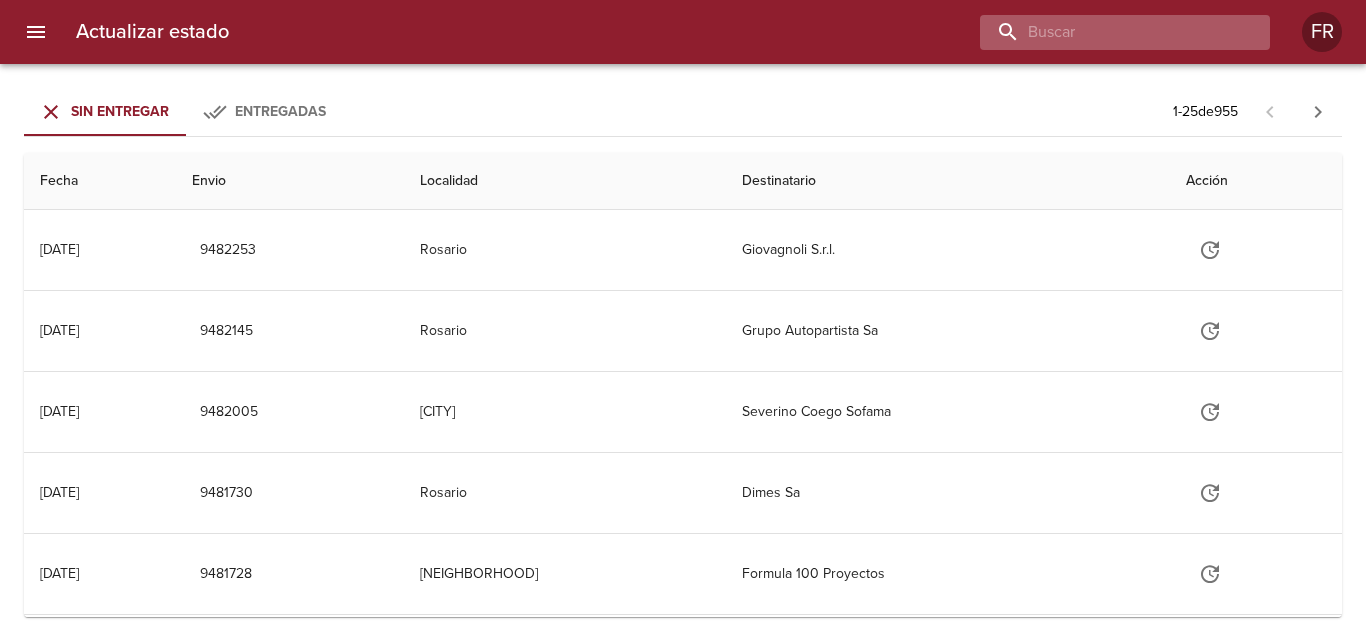 click at bounding box center [1108, 32] 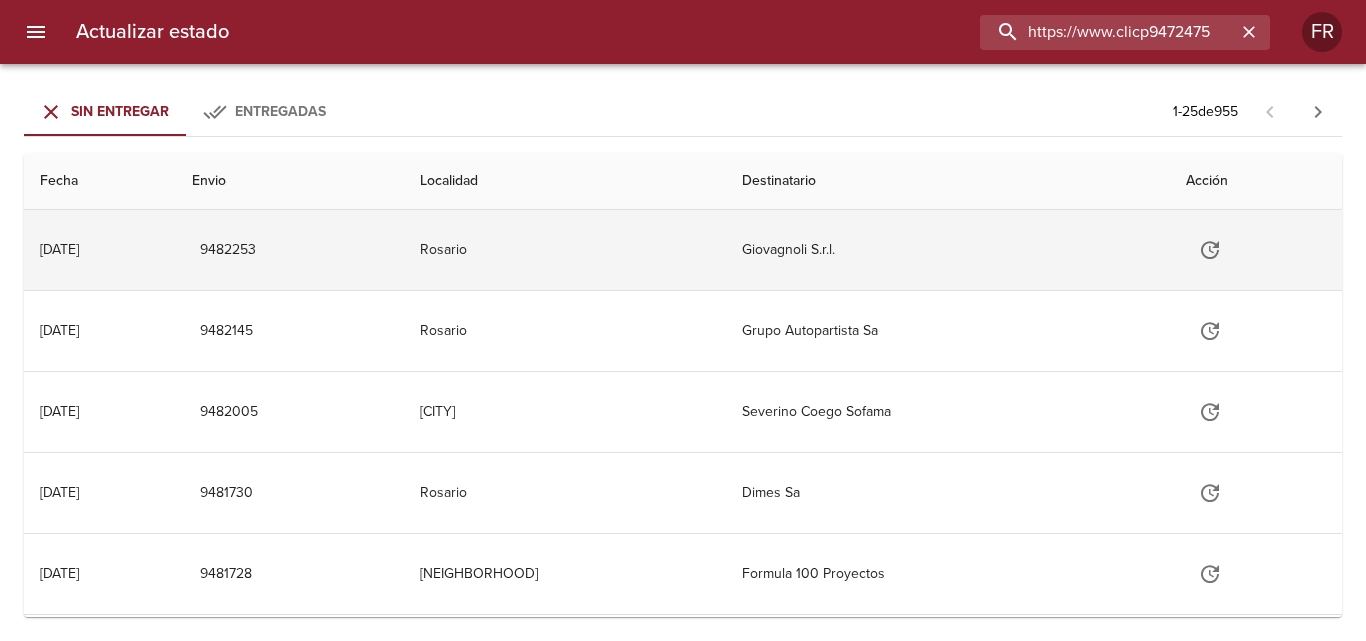 scroll, scrollTop: 0, scrollLeft: 0, axis: both 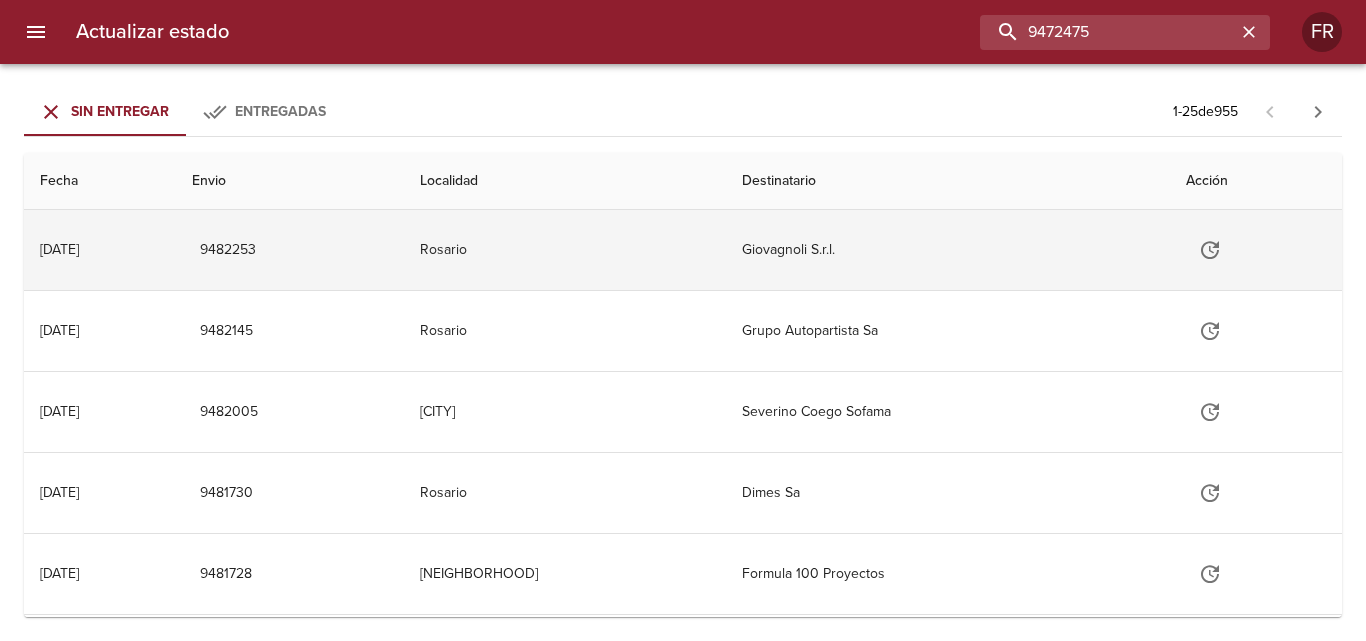 type on "9472475" 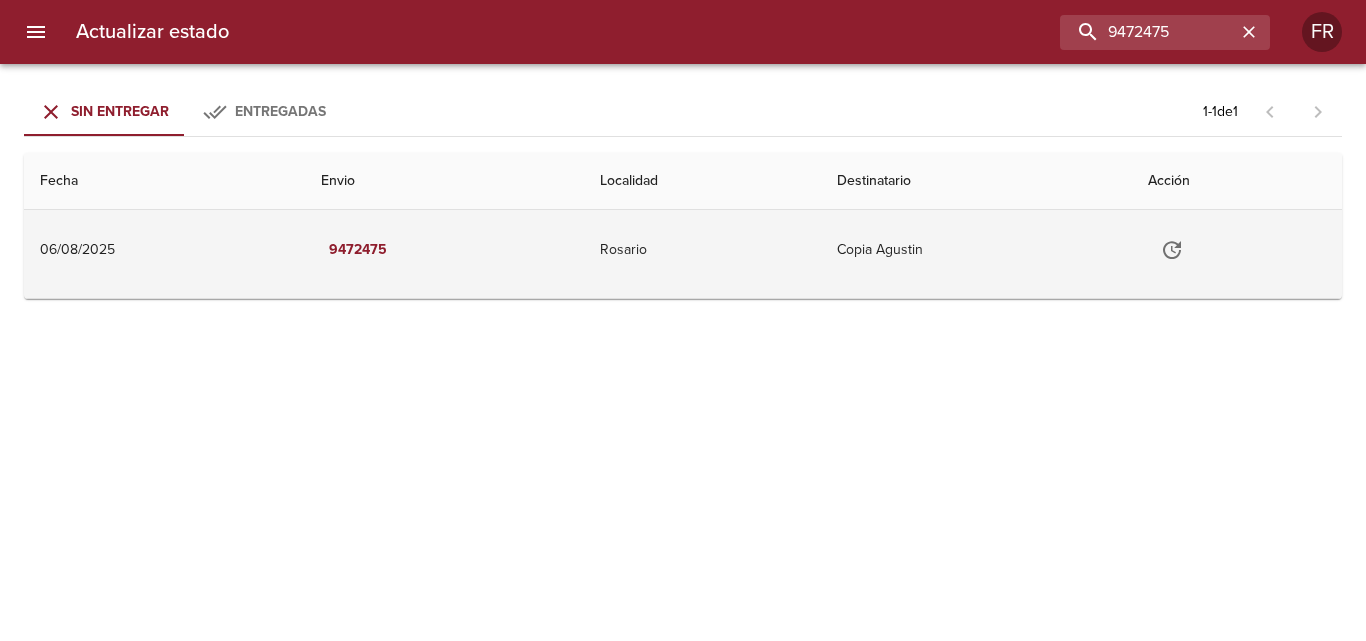 click on "Rosario" at bounding box center (702, 250) 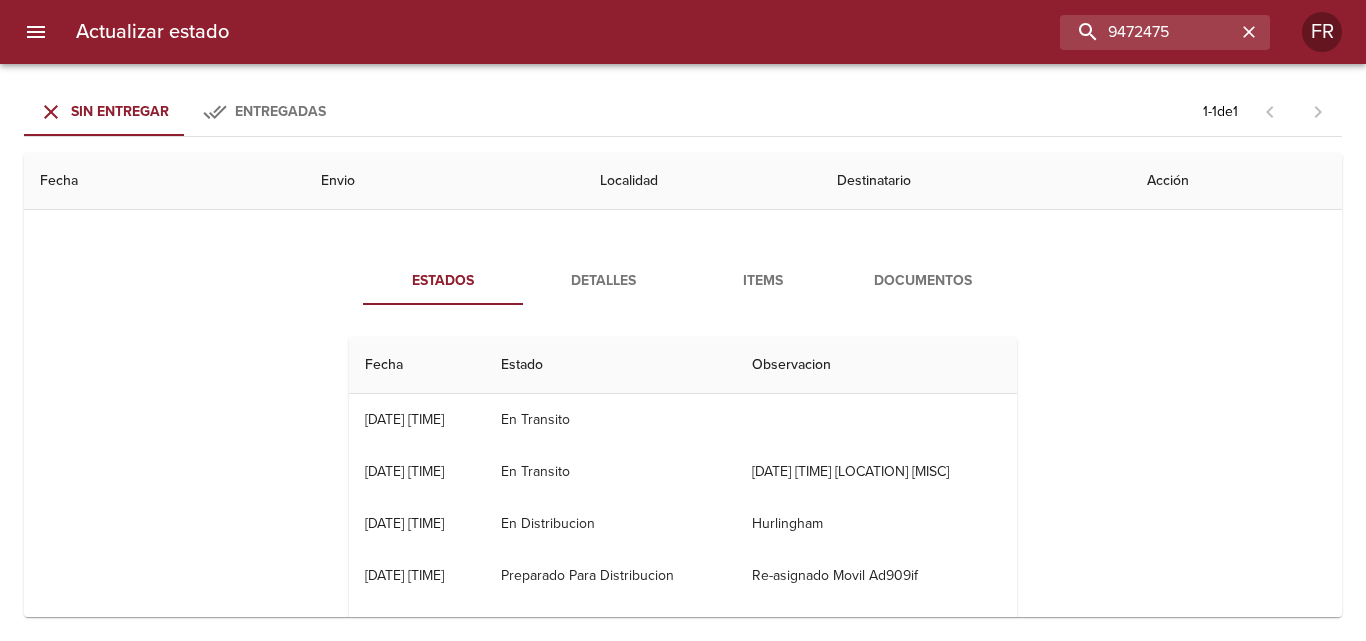 scroll, scrollTop: 100, scrollLeft: 0, axis: vertical 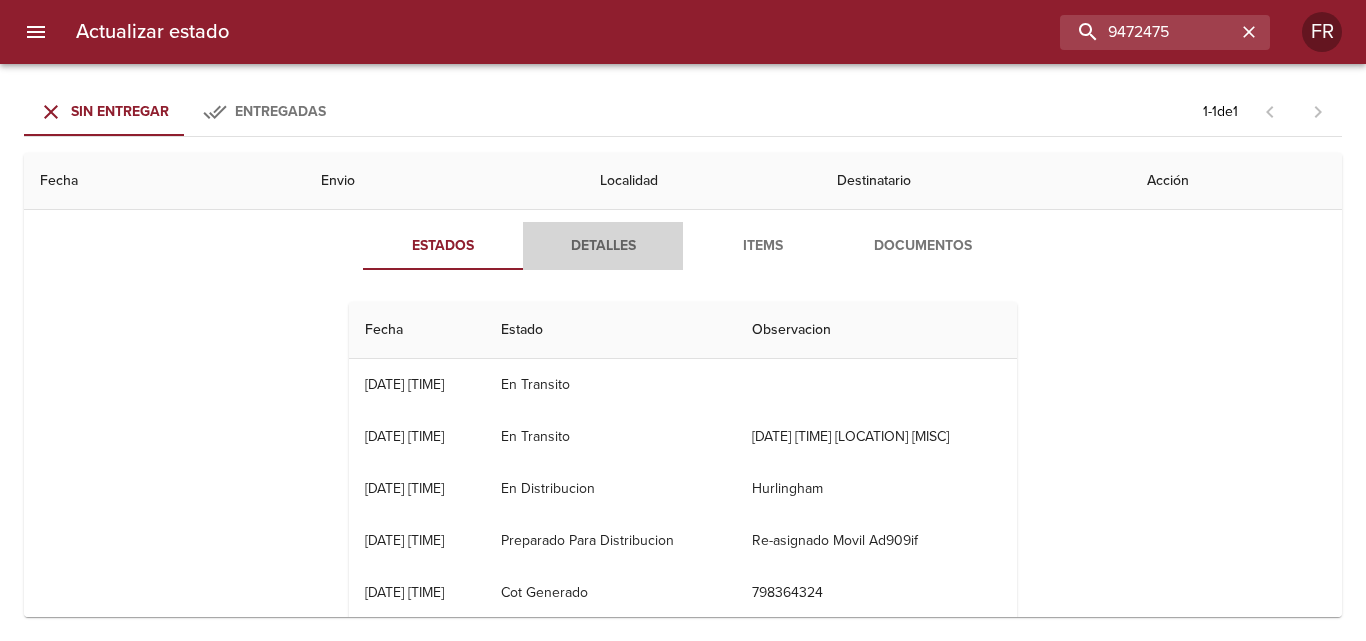 click on "Detalles" at bounding box center [603, 246] 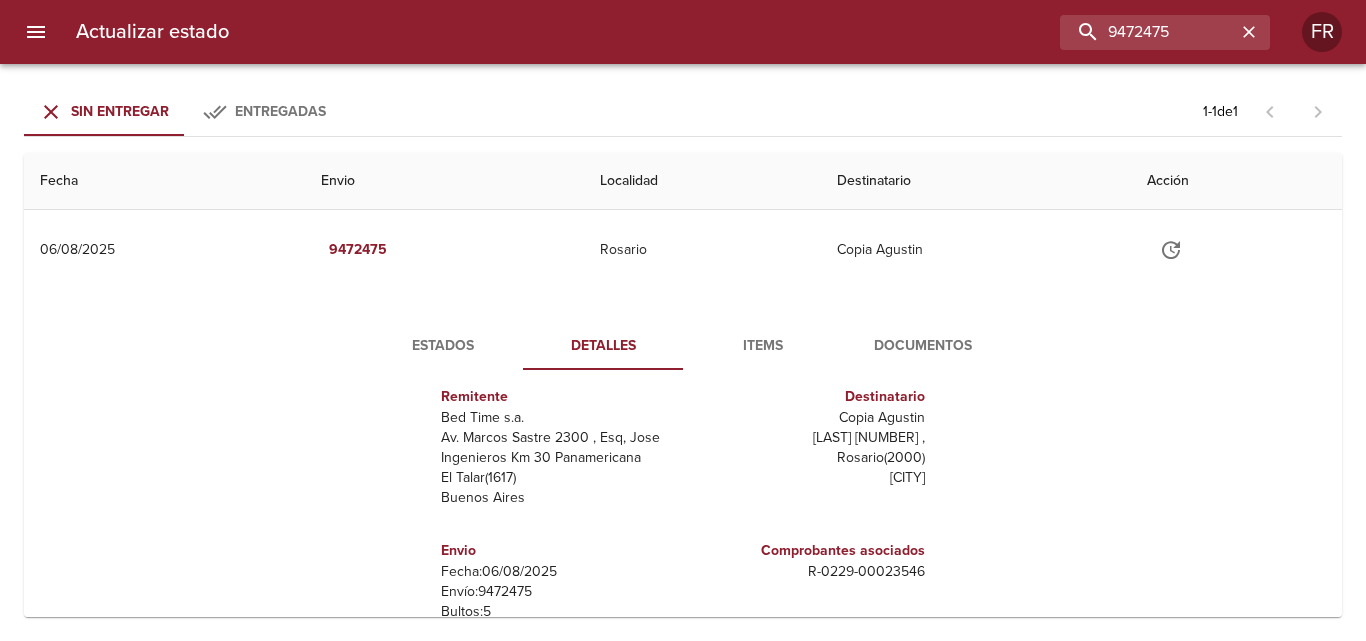 scroll, scrollTop: 30, scrollLeft: 0, axis: vertical 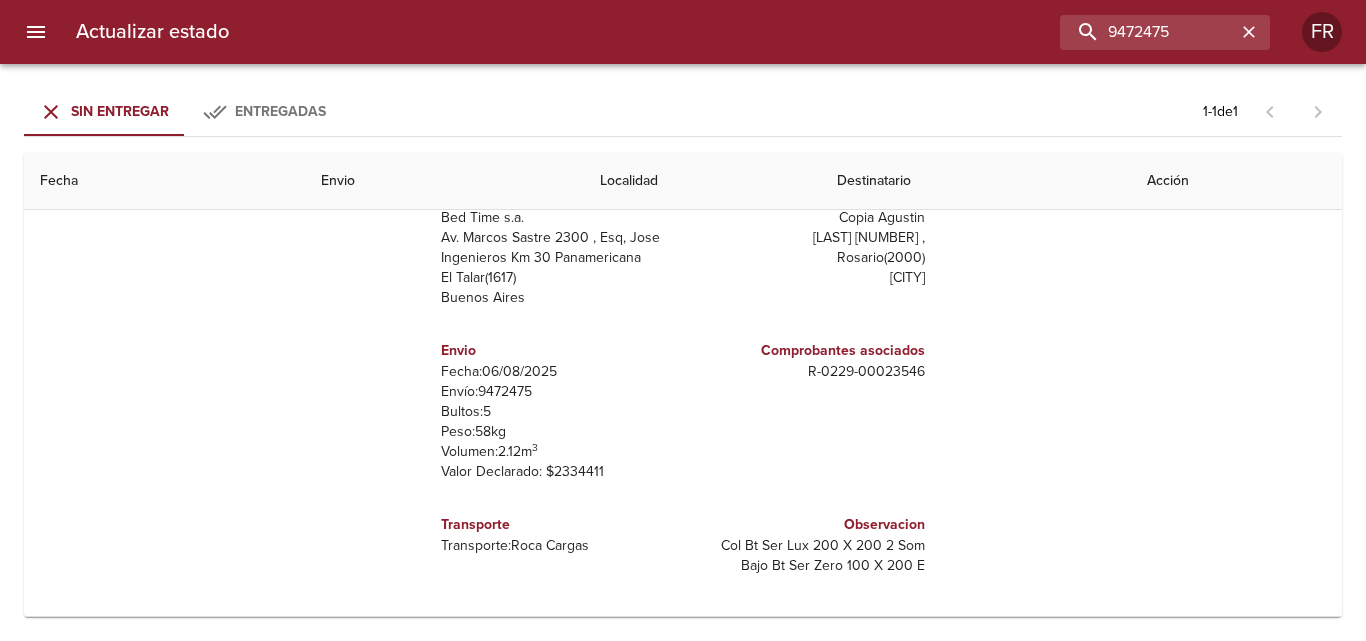 type 